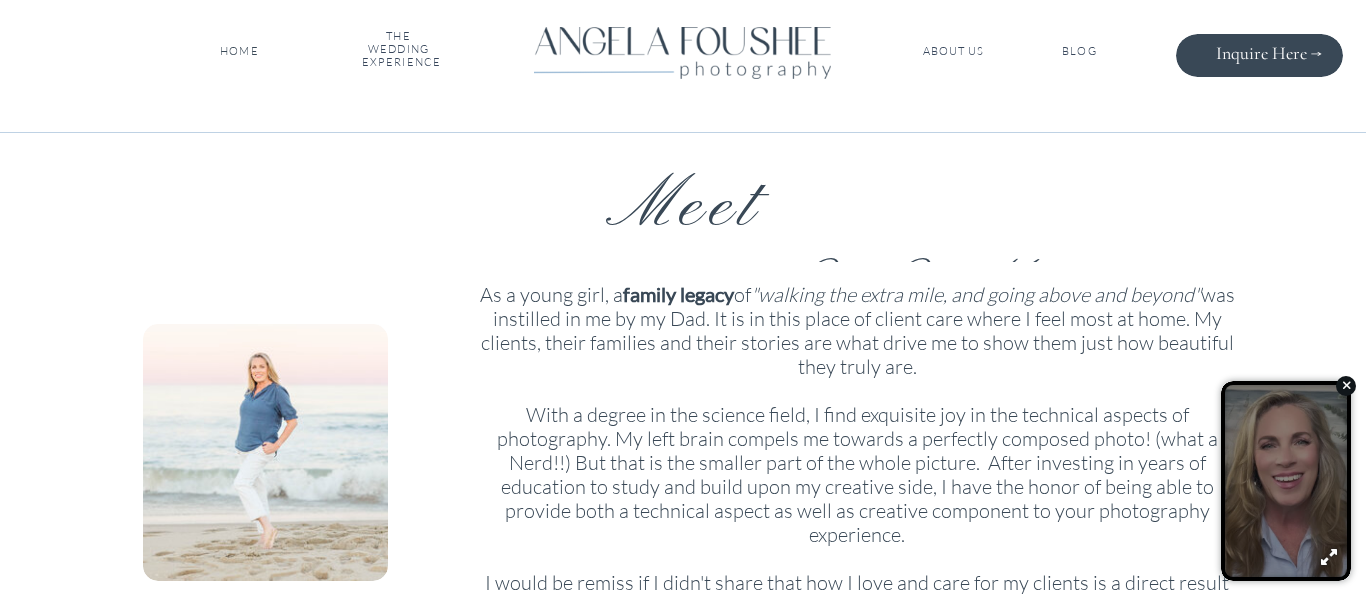 scroll, scrollTop: 0, scrollLeft: 0, axis: both 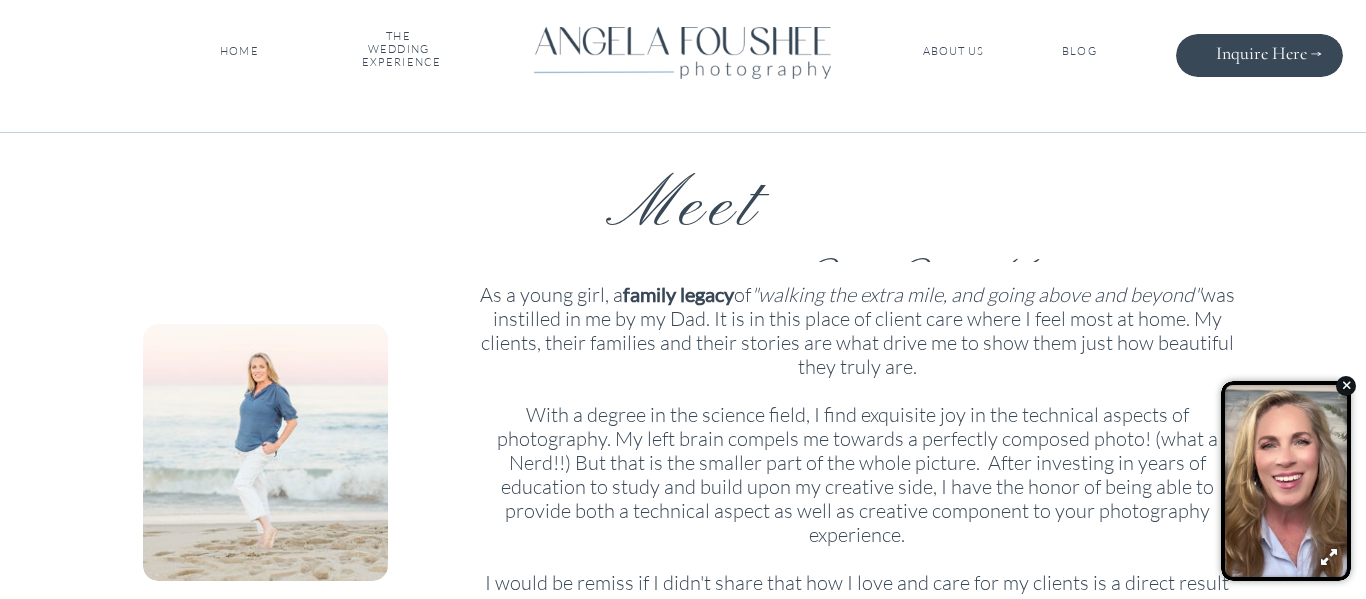 click on "THE WEDDING EXPERIENCE" at bounding box center [398, 51] 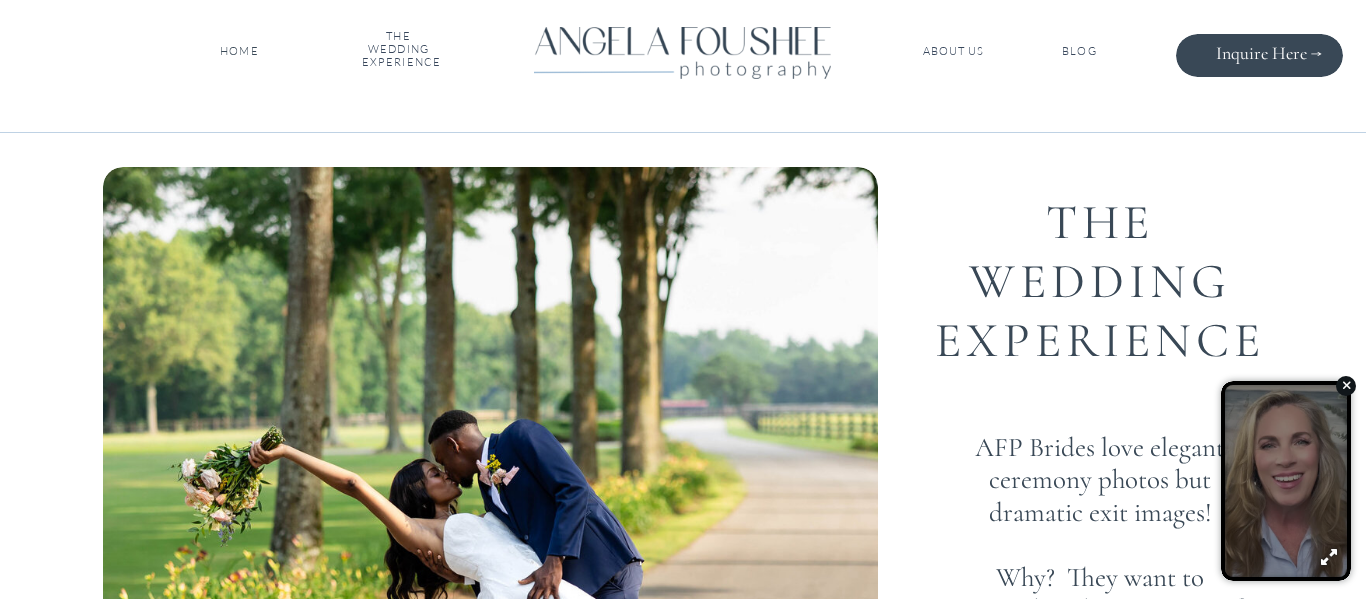 scroll, scrollTop: 0, scrollLeft: 0, axis: both 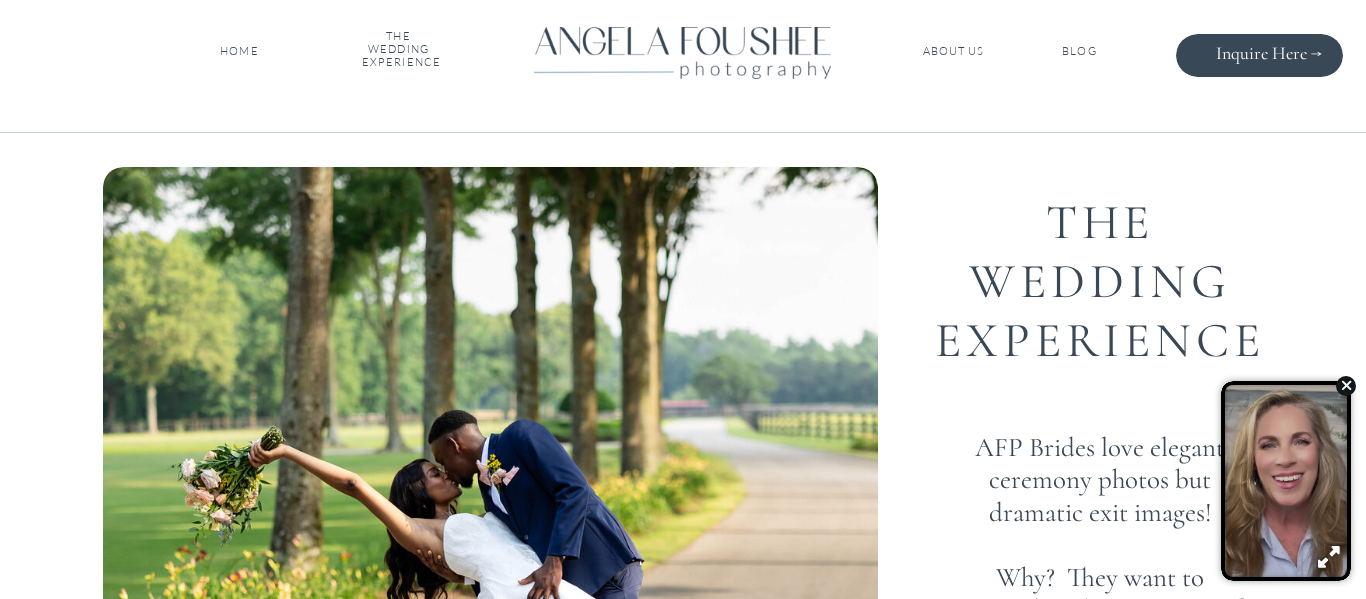click at bounding box center (1345, 385) 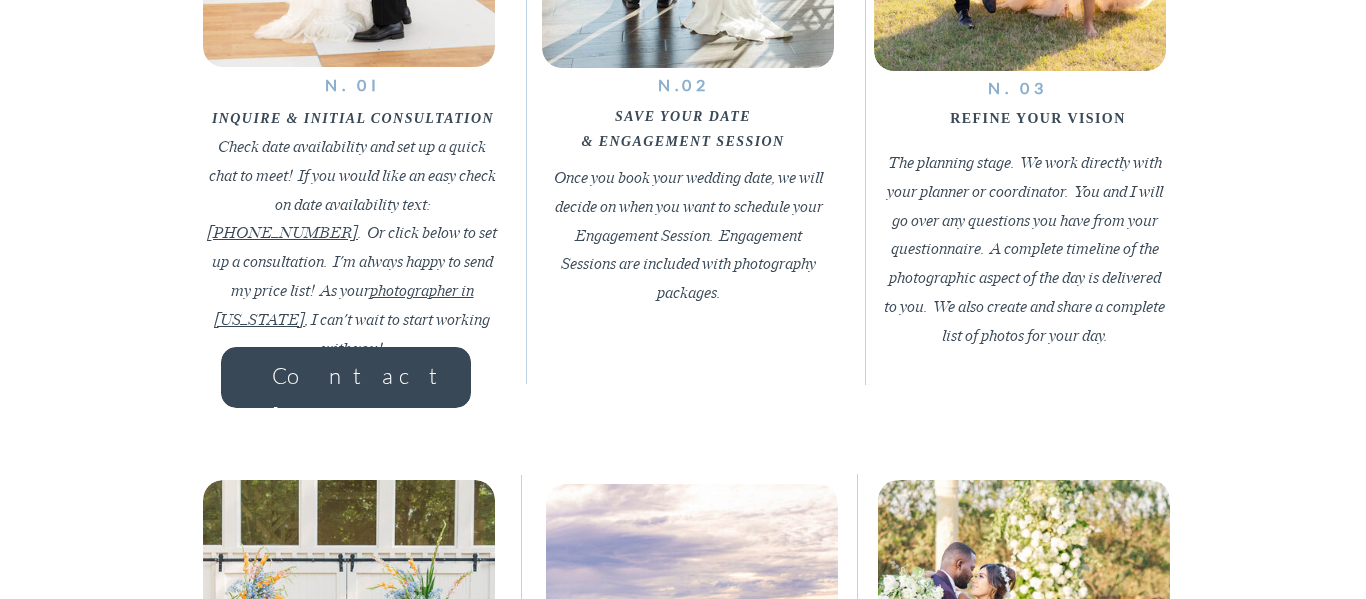 scroll, scrollTop: 1788, scrollLeft: 0, axis: vertical 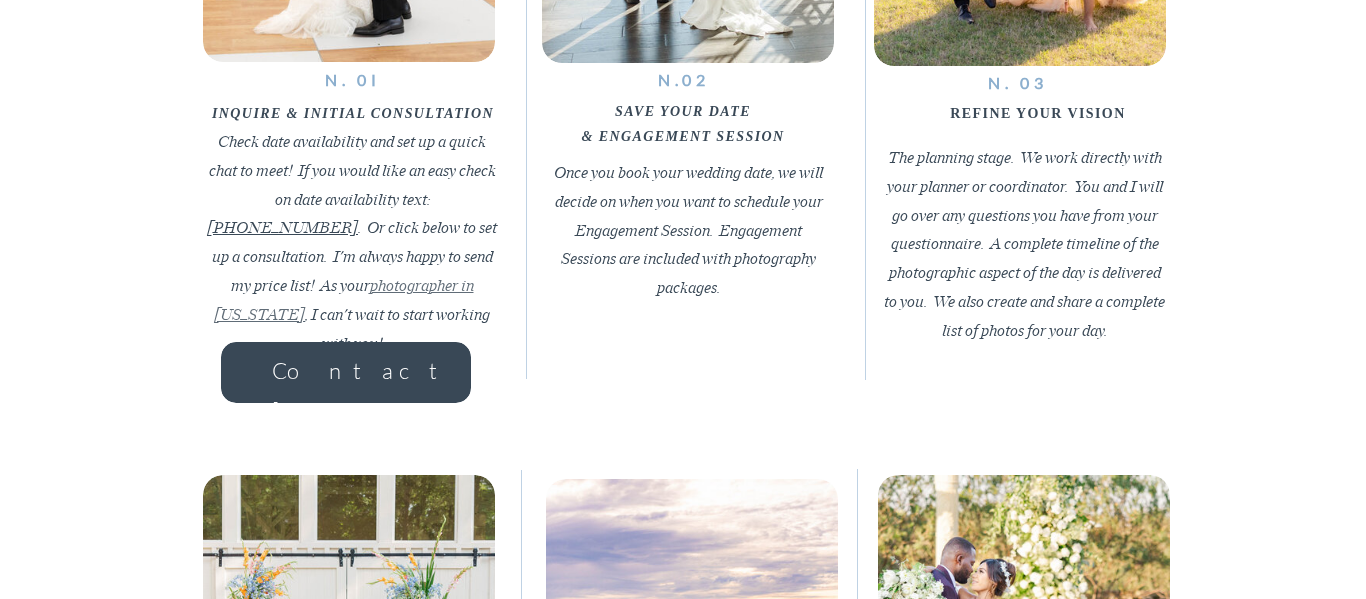click on "photographer in Virginia" at bounding box center [344, 298] 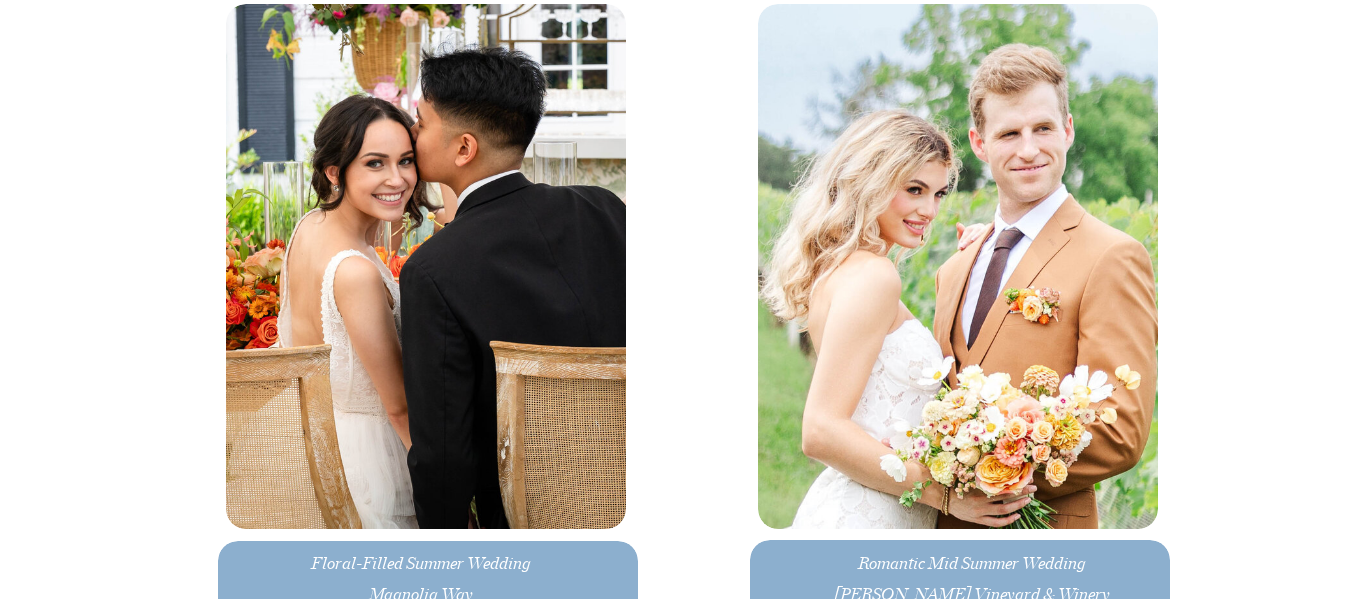 scroll, scrollTop: 3643, scrollLeft: 0, axis: vertical 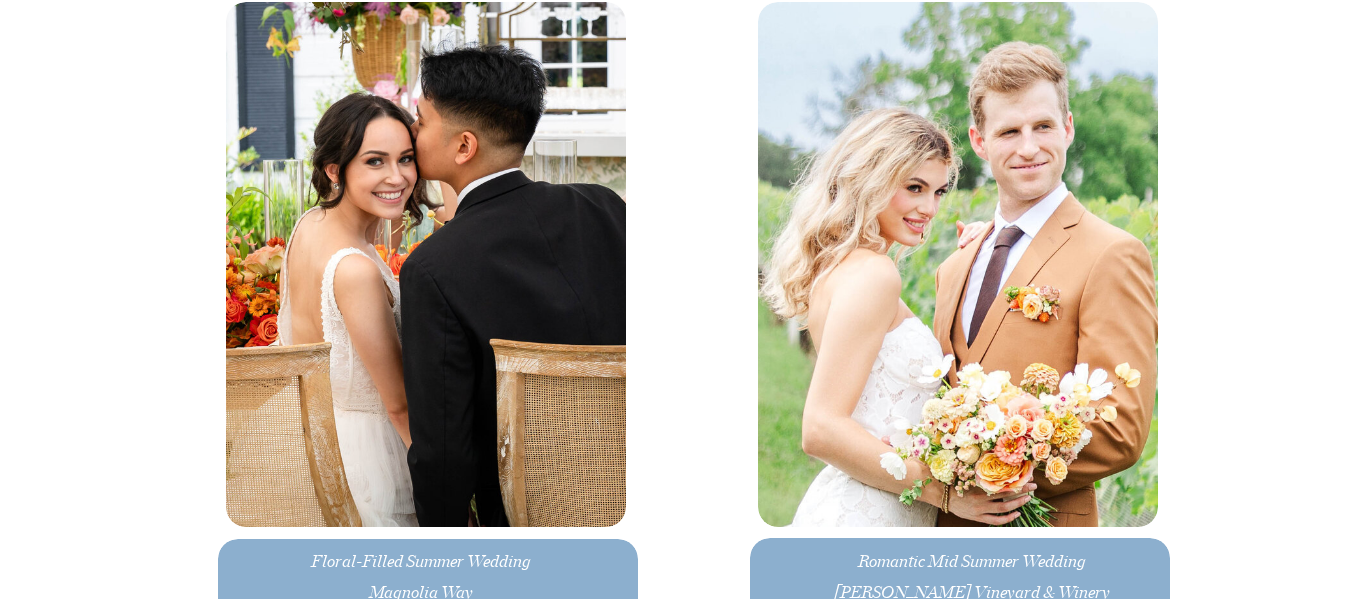 click at bounding box center [426, 264] 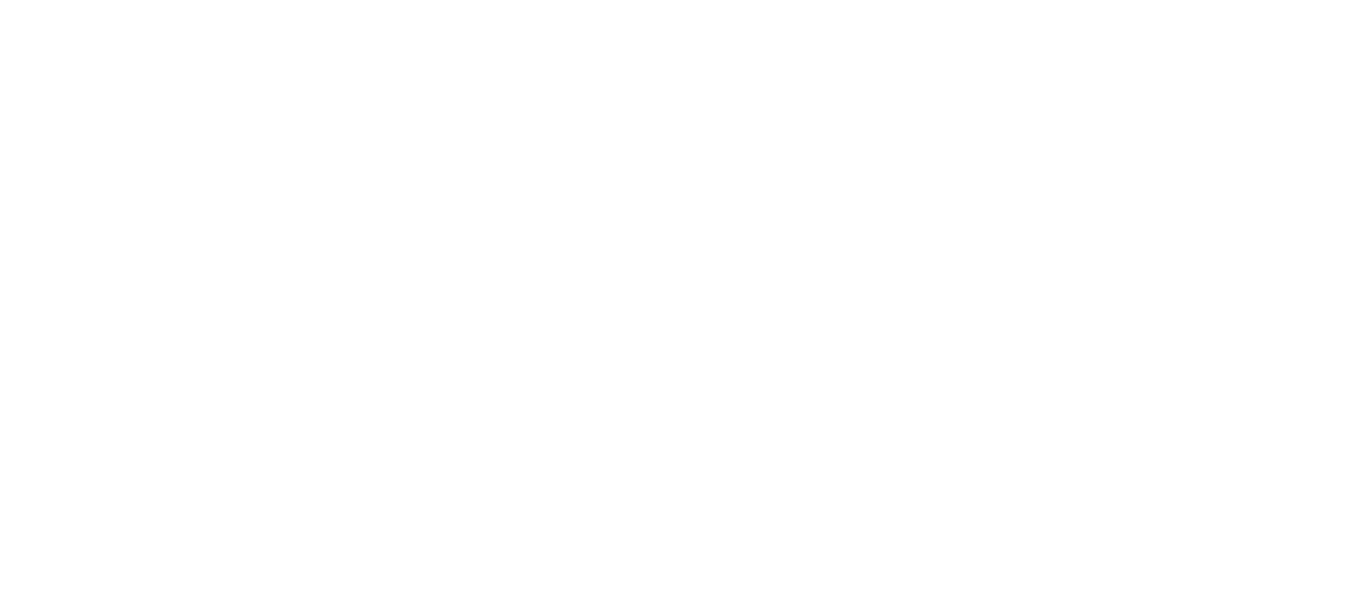 scroll, scrollTop: 3520, scrollLeft: 0, axis: vertical 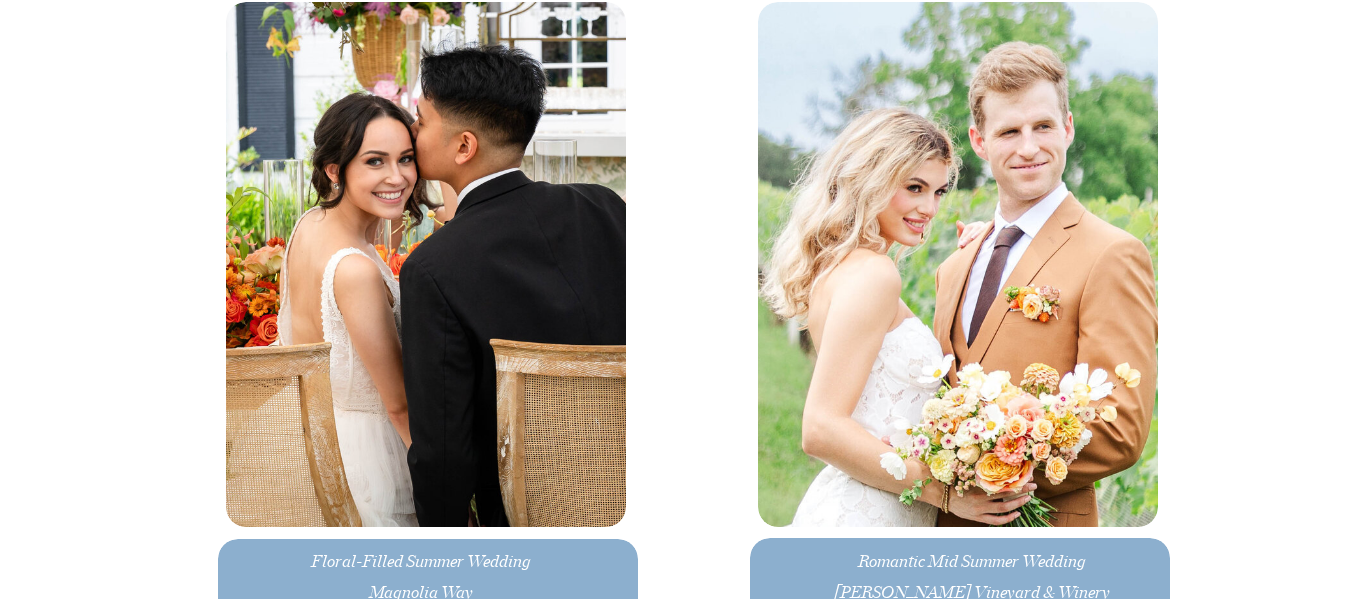click at bounding box center (958, 264) 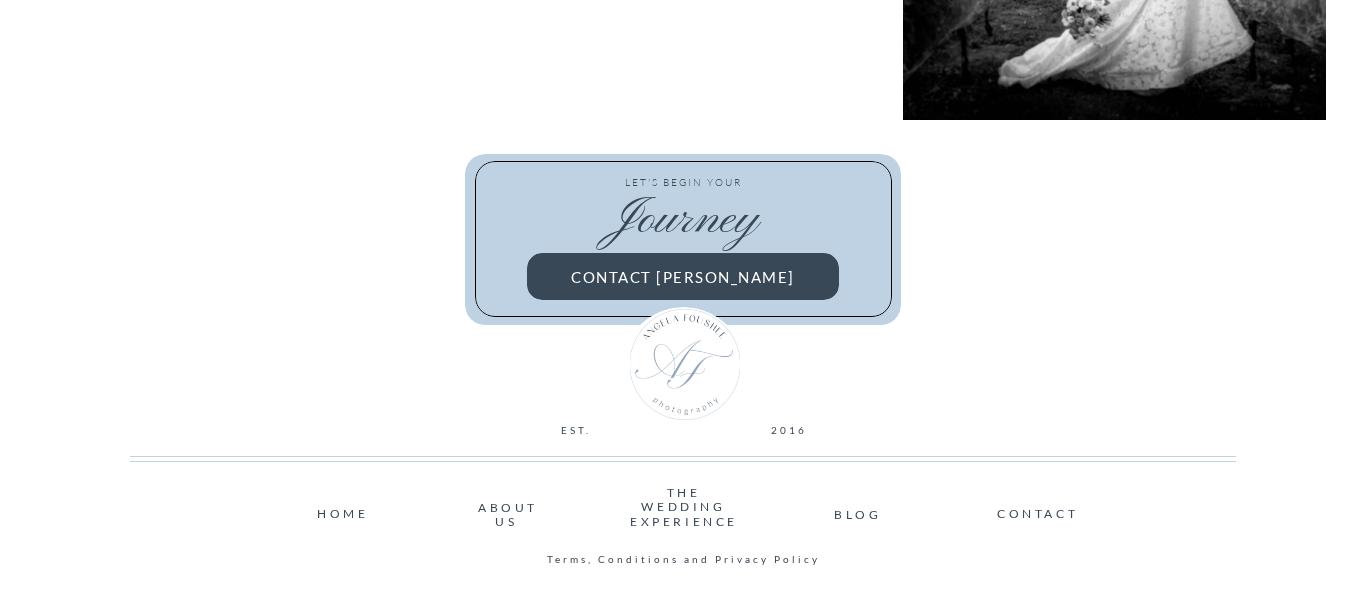 scroll, scrollTop: 4665, scrollLeft: 0, axis: vertical 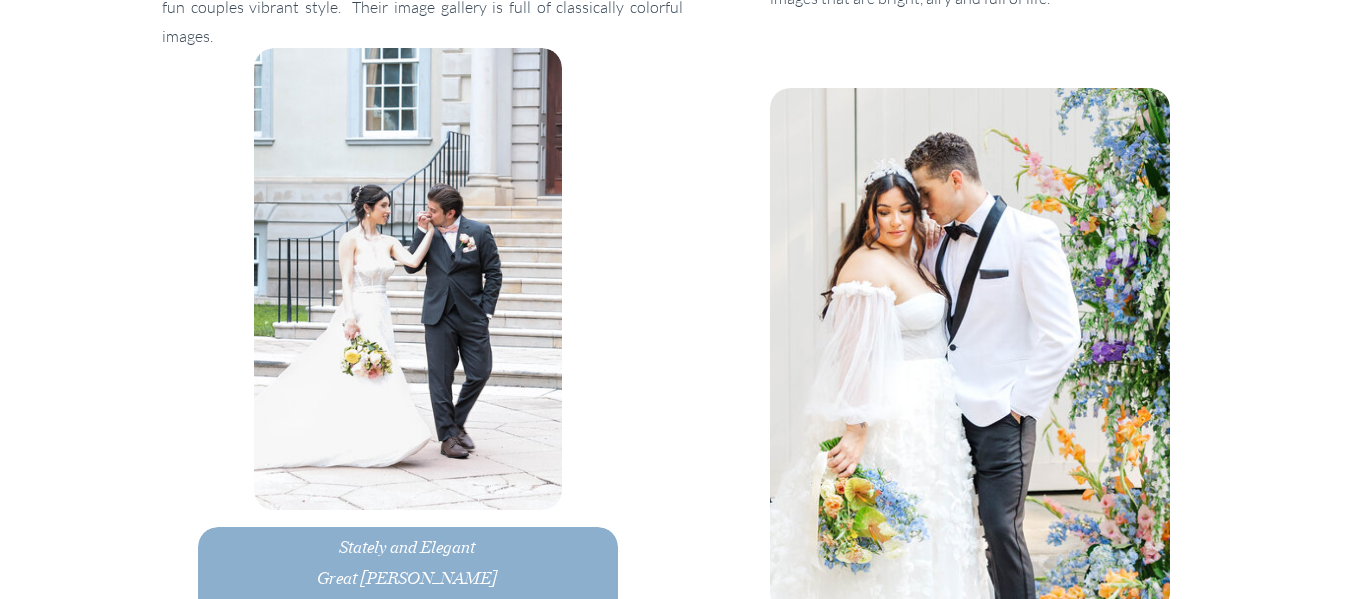 click at bounding box center [408, 279] 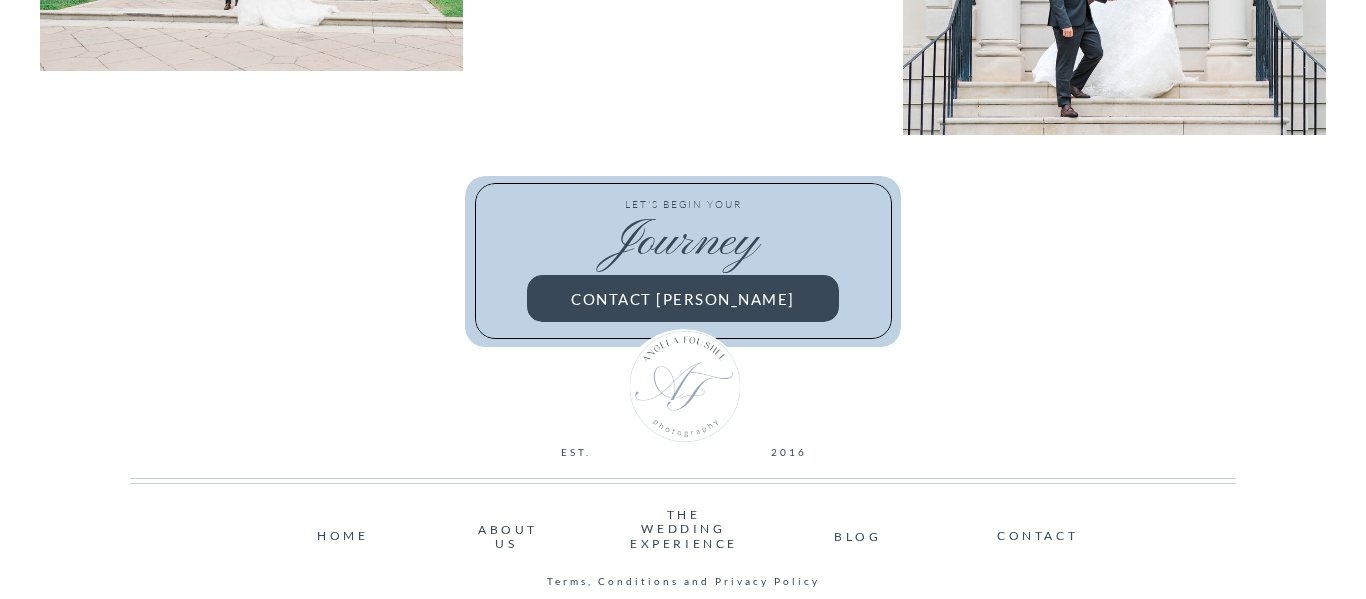 scroll, scrollTop: 5959, scrollLeft: 0, axis: vertical 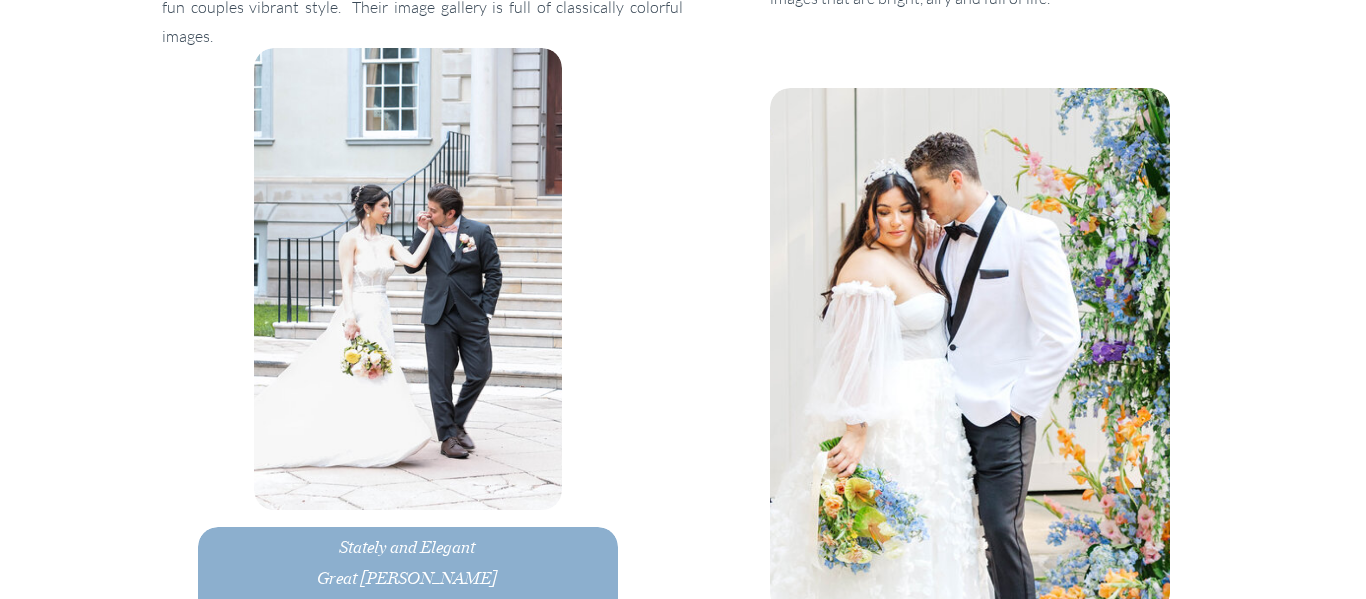 click at bounding box center [970, 350] 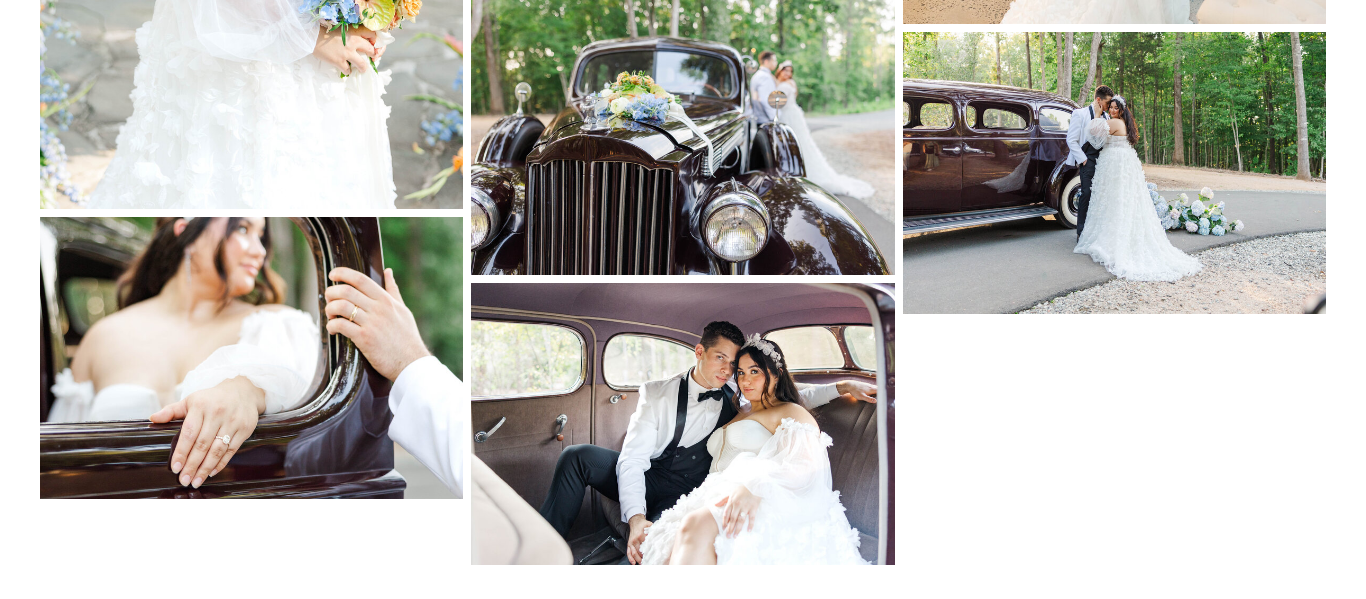 scroll, scrollTop: 3373, scrollLeft: 0, axis: vertical 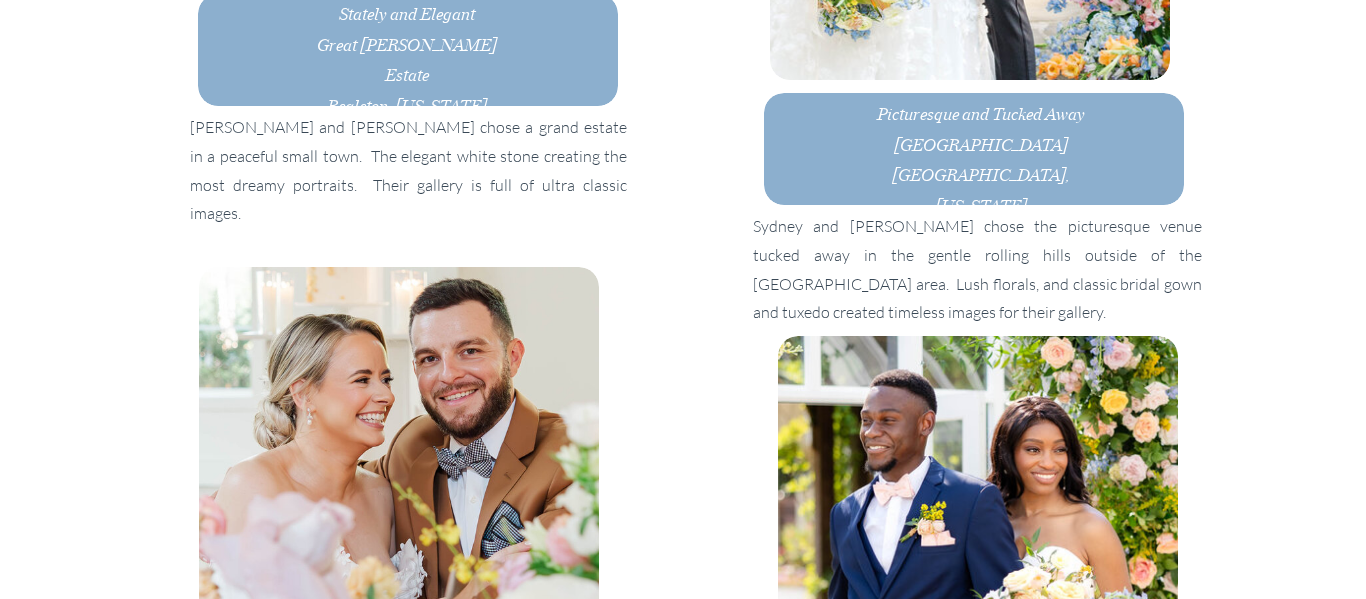 click at bounding box center (399, 443) 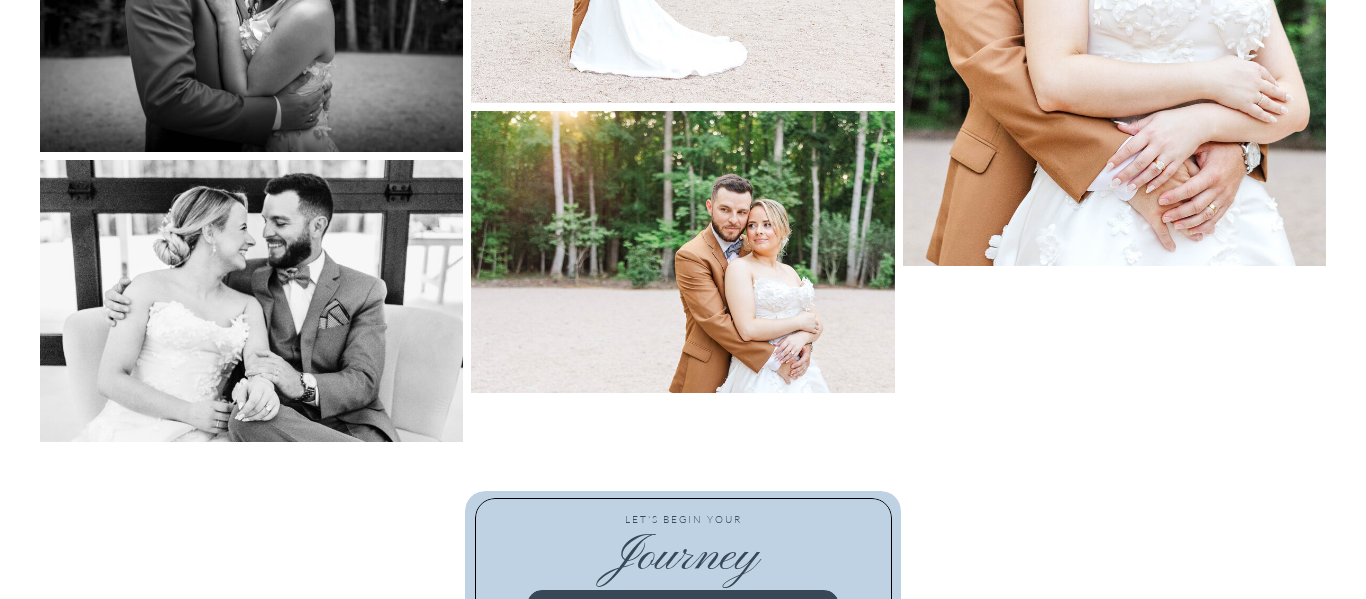 scroll, scrollTop: 3456, scrollLeft: 0, axis: vertical 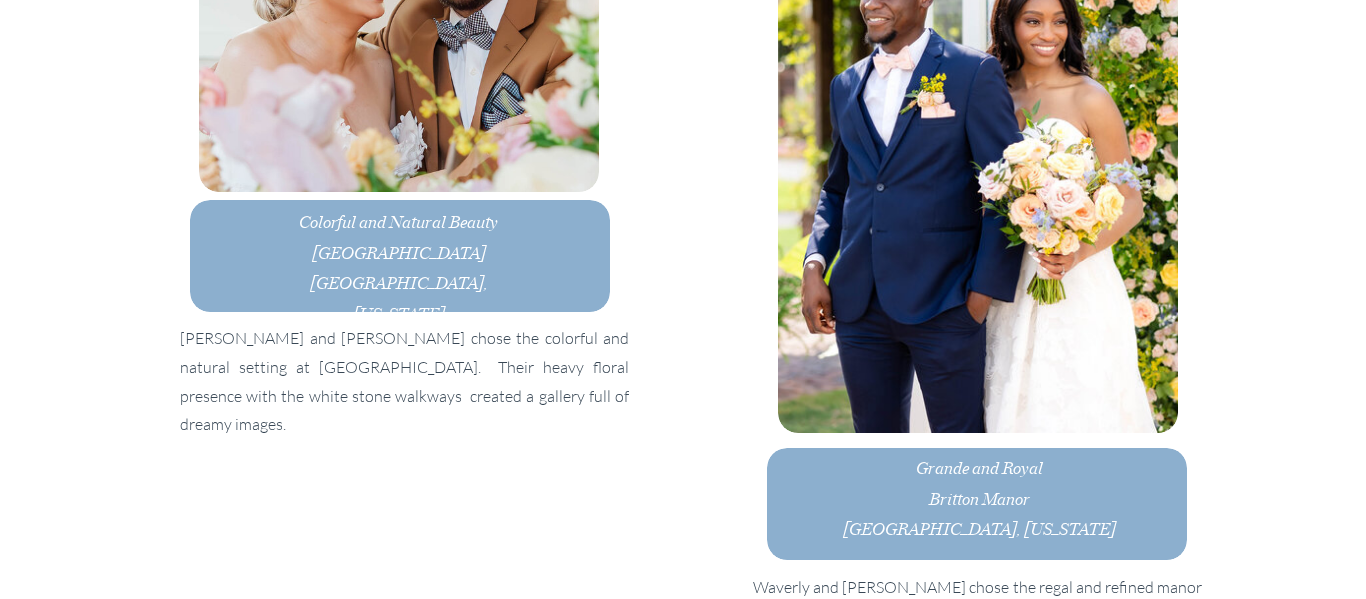 click at bounding box center (978, 170) 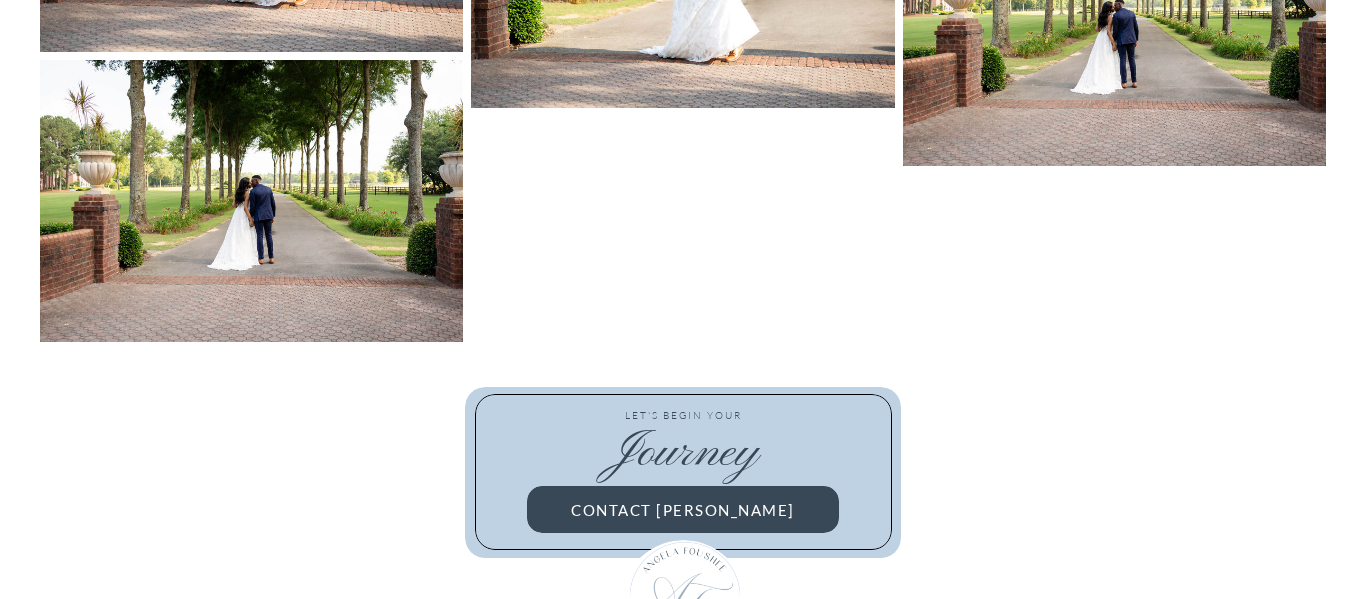 scroll, scrollTop: 3817, scrollLeft: 0, axis: vertical 